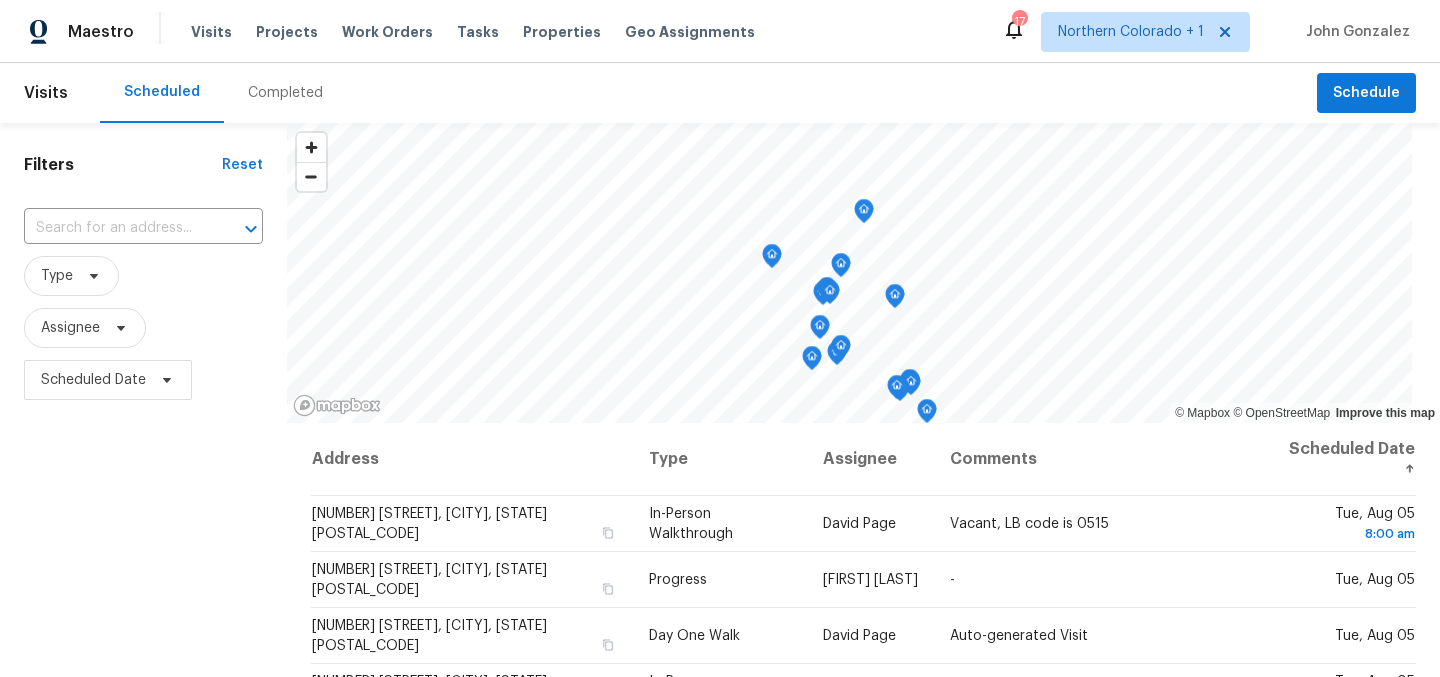 scroll, scrollTop: 0, scrollLeft: 0, axis: both 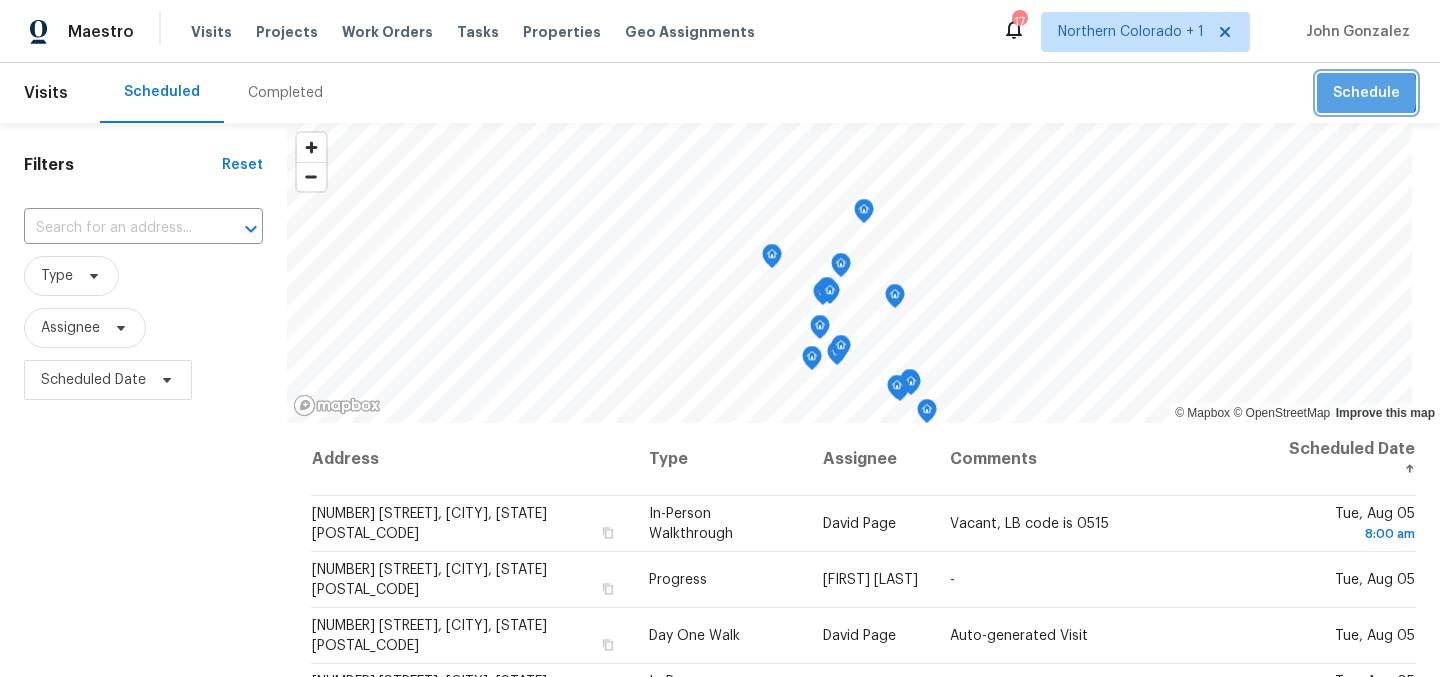 click on "Schedule" at bounding box center (1366, 93) 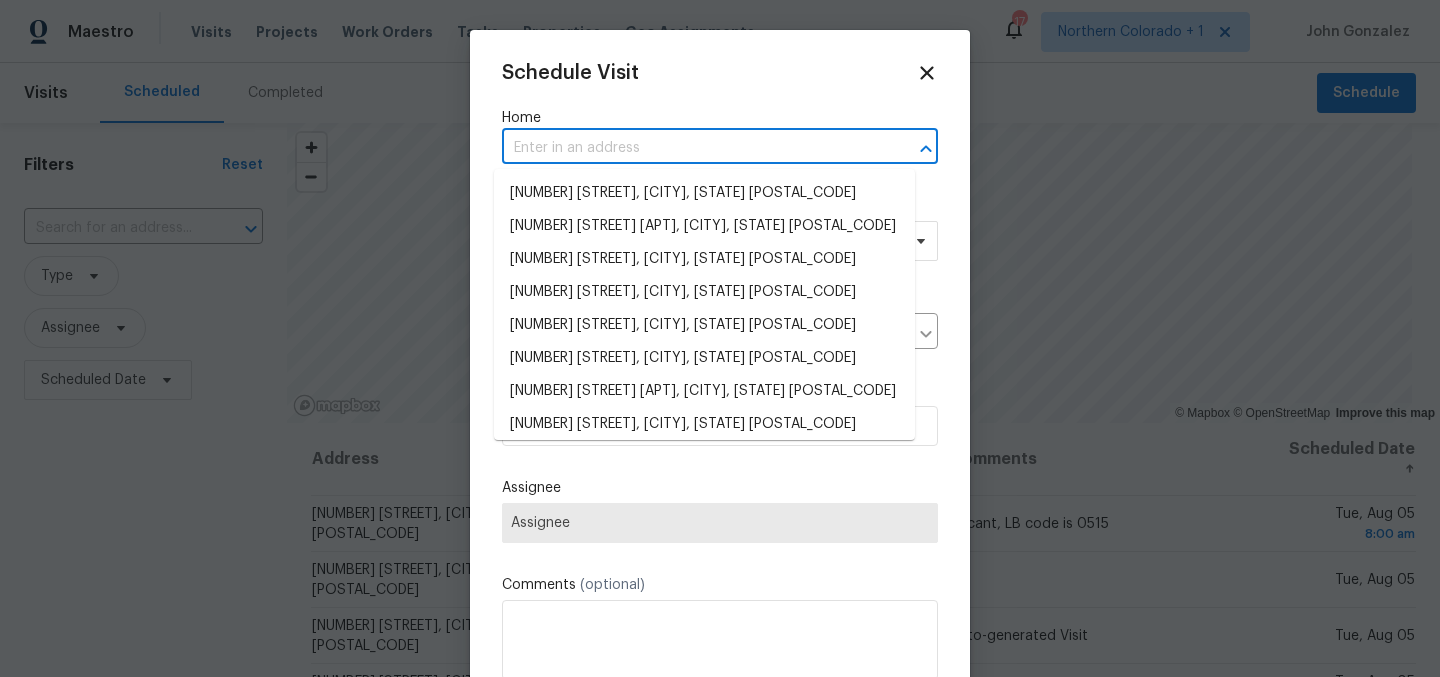 click at bounding box center (692, 148) 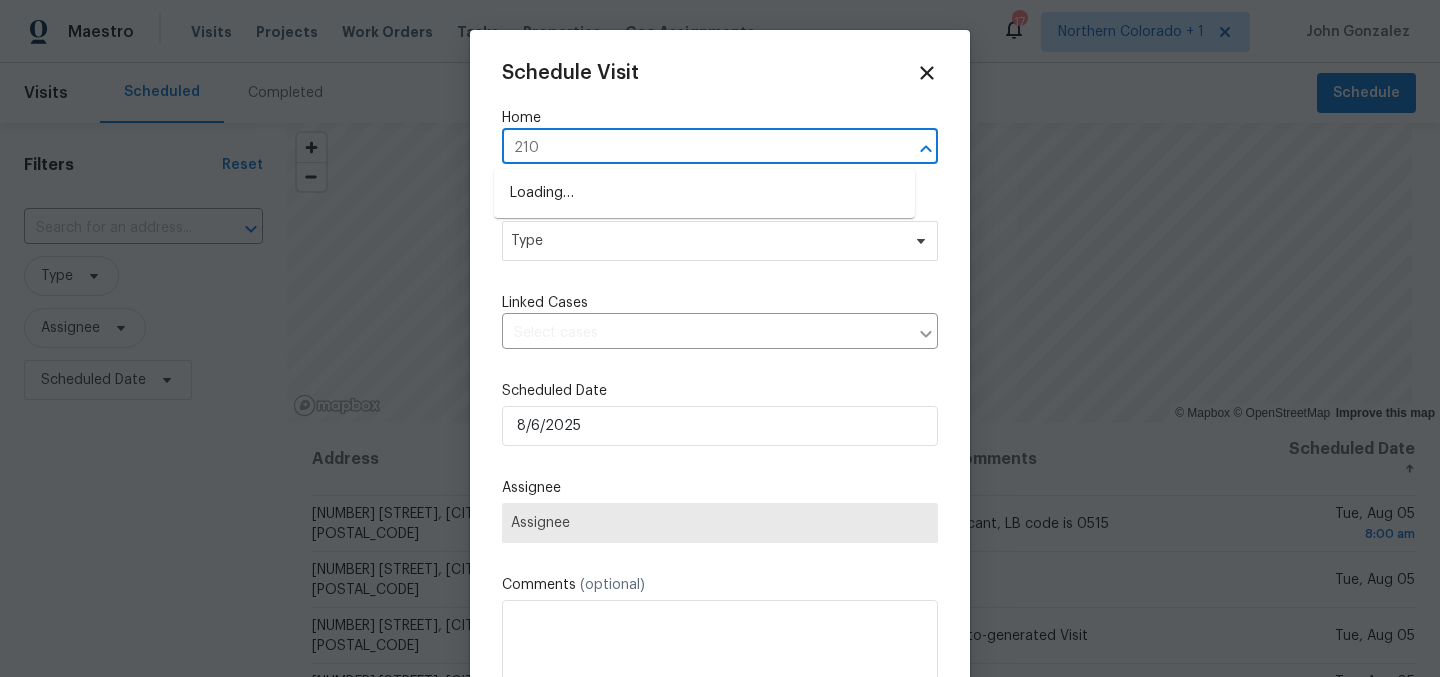 type on "2102" 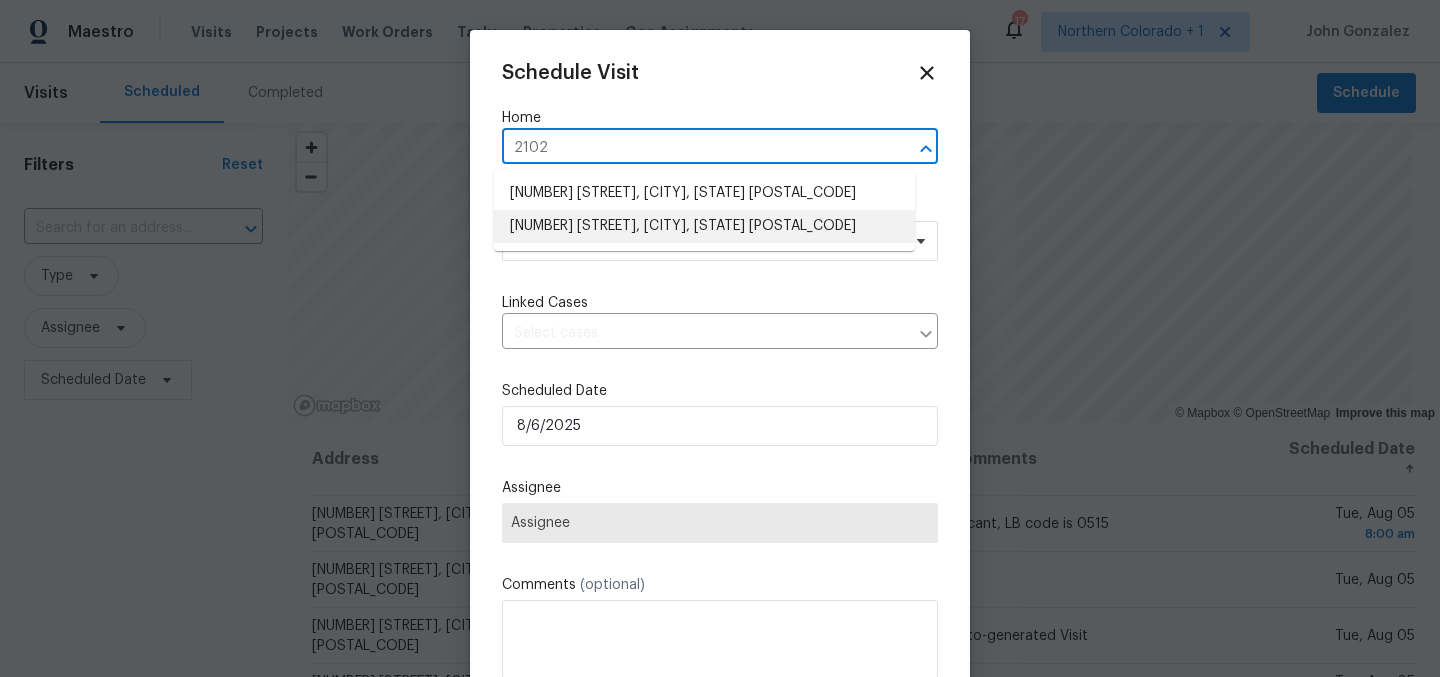 click on "[NUMBER] [STREET], [CITY], [STATE] [POSTAL_CODE]" at bounding box center [704, 226] 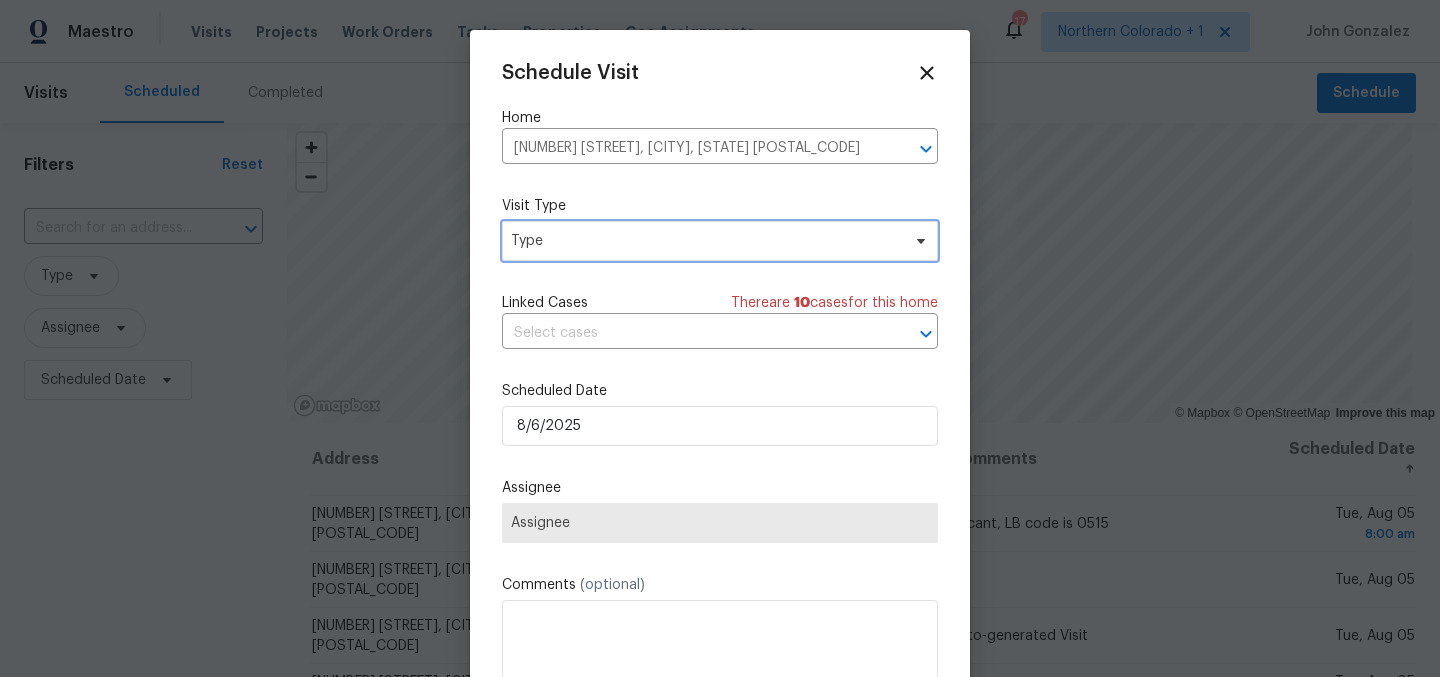 click on "Type" at bounding box center [705, 241] 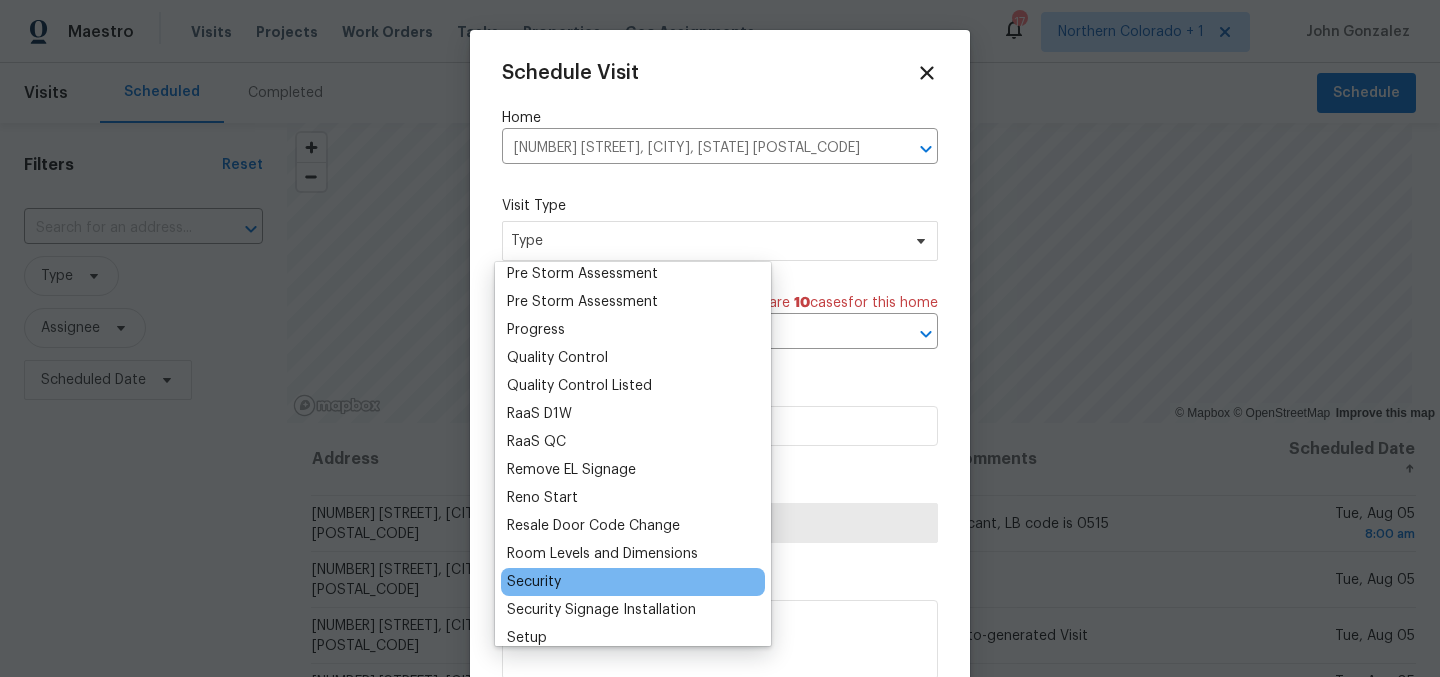 scroll, scrollTop: 1234, scrollLeft: 0, axis: vertical 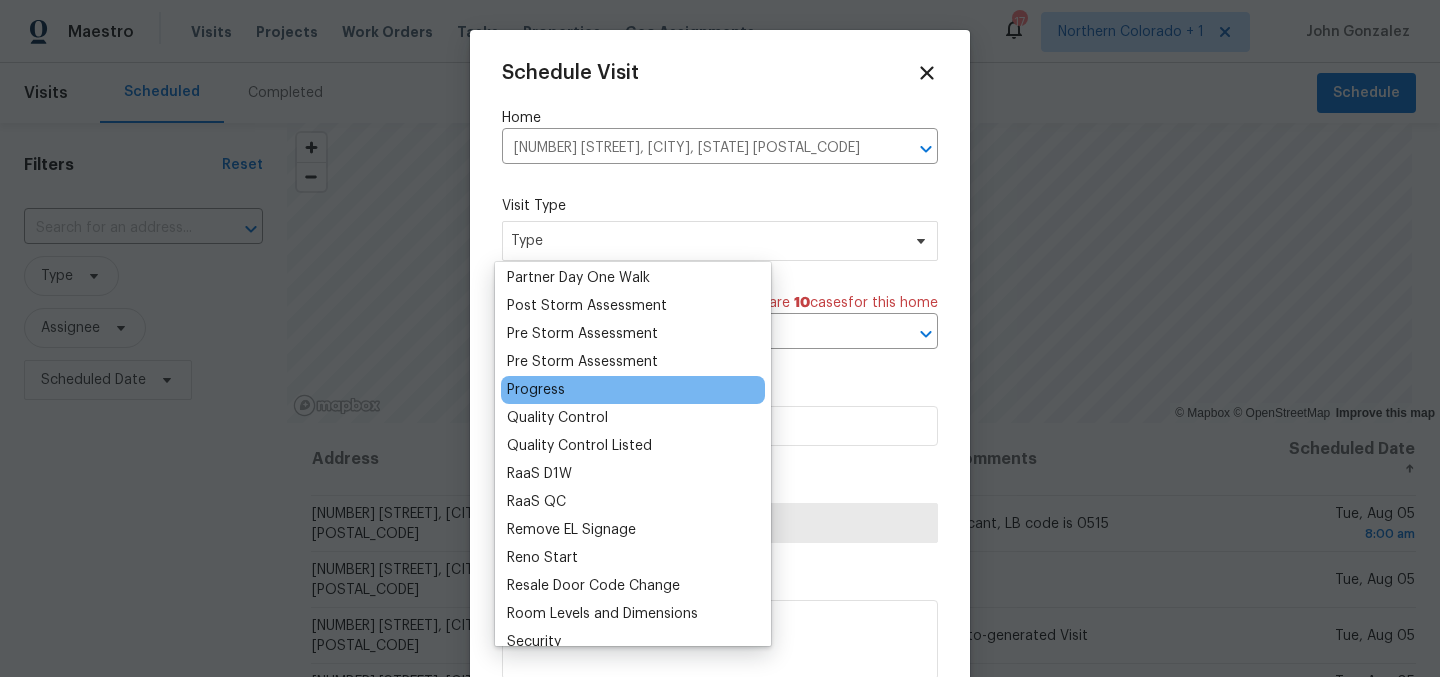 click on "Progress" at bounding box center [536, 390] 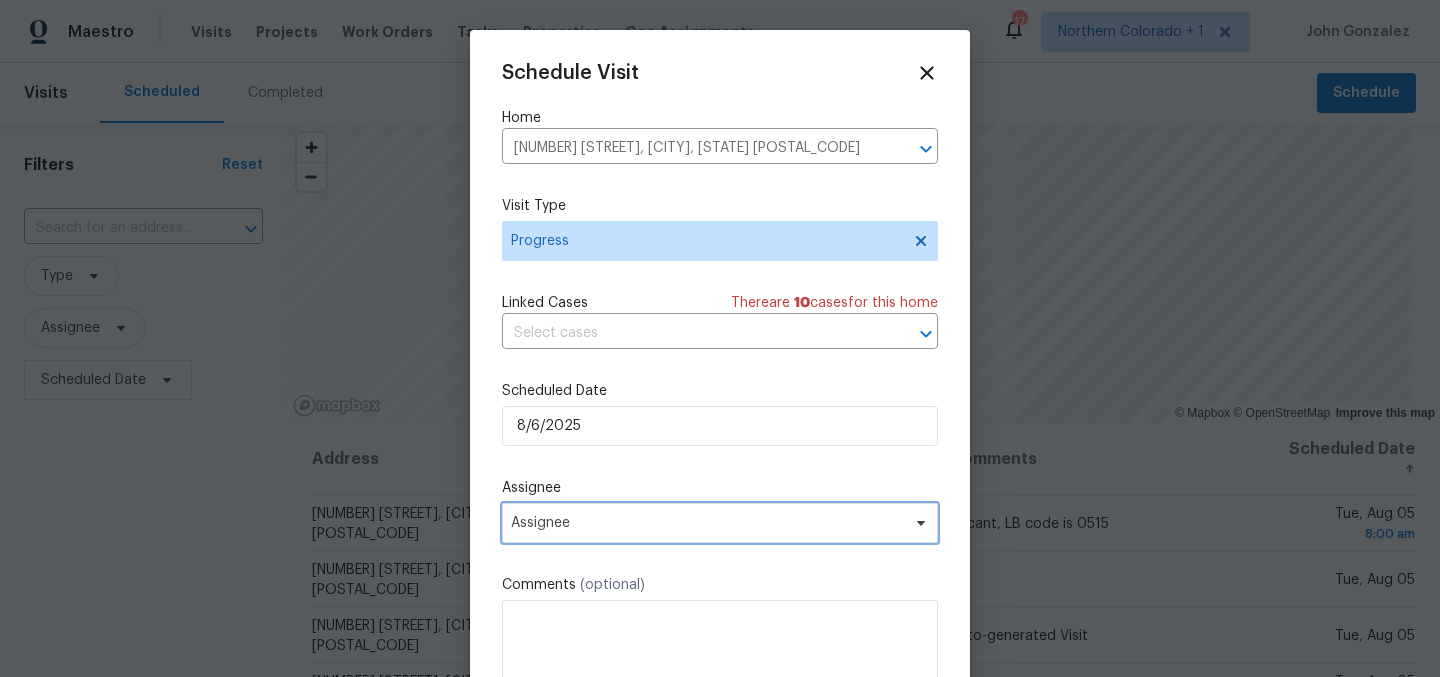 click on "Assignee" at bounding box center (707, 523) 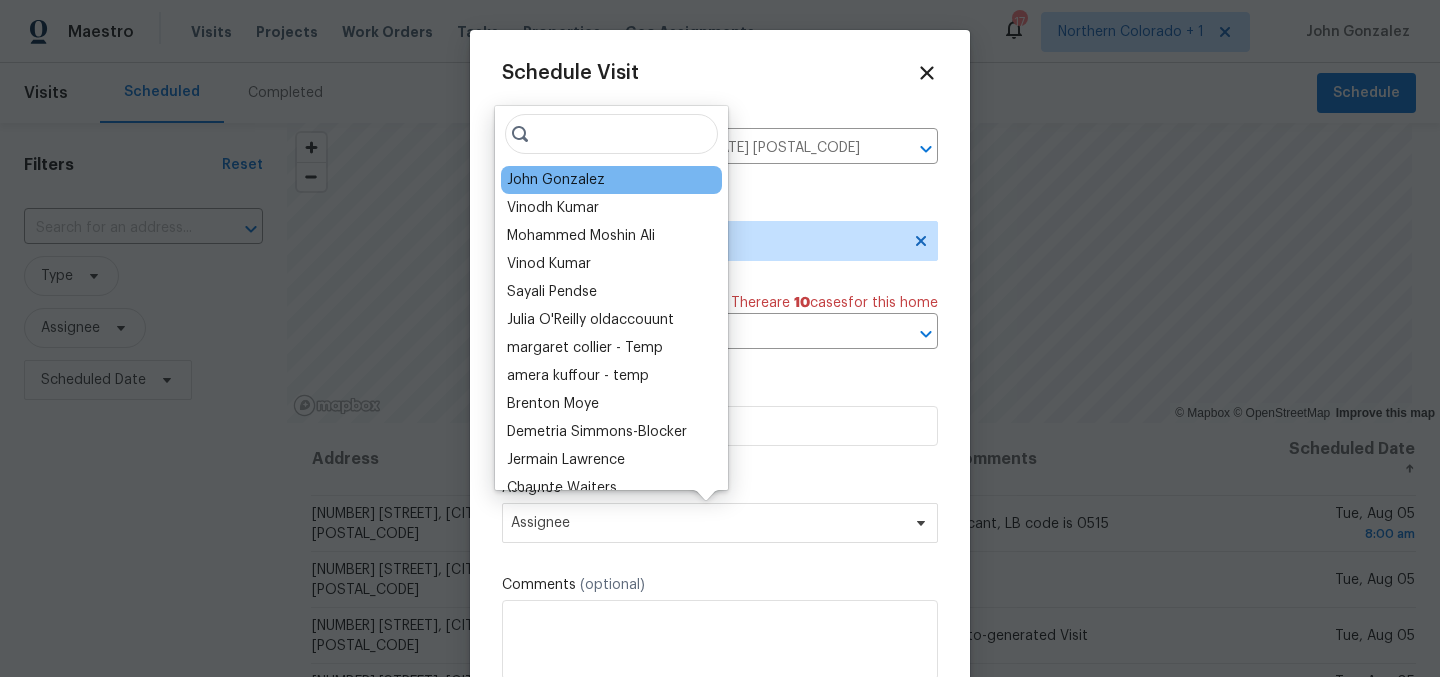 click on "John Gonzalez" at bounding box center (611, 180) 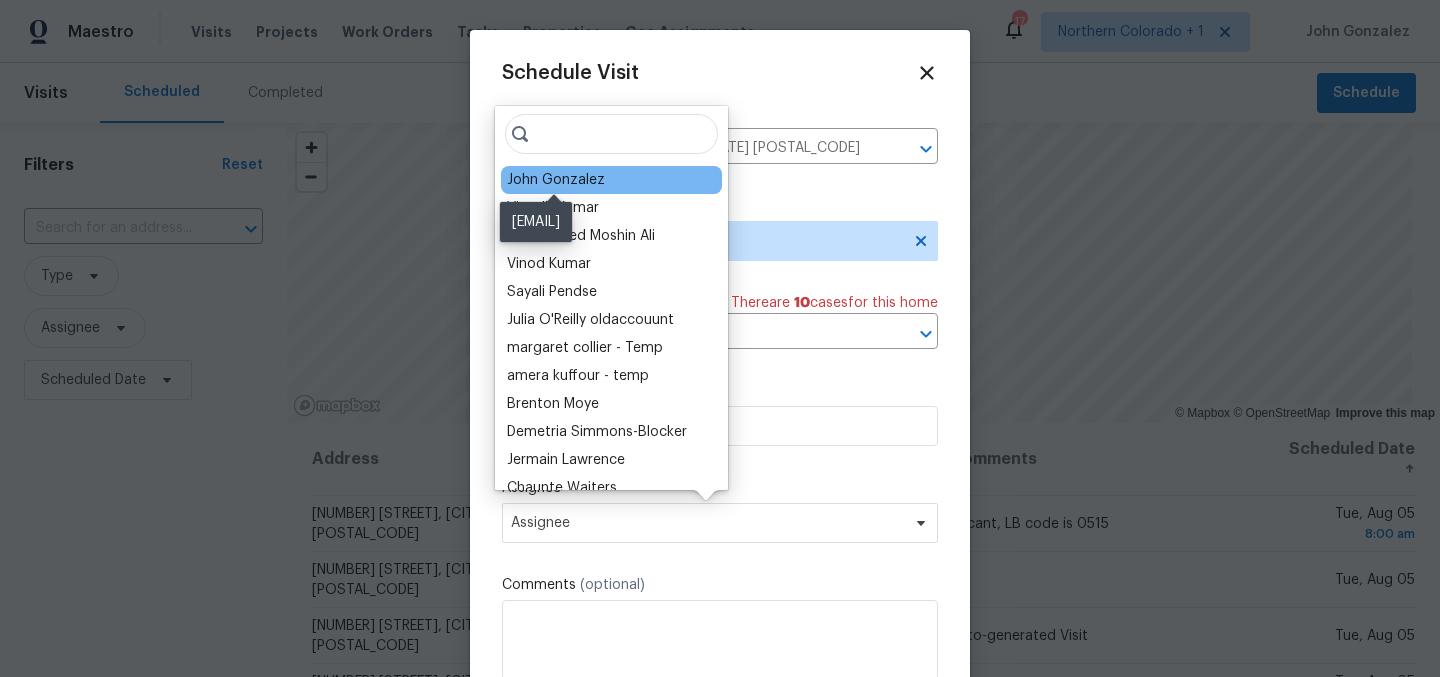 click on "John Gonzalez" at bounding box center (556, 180) 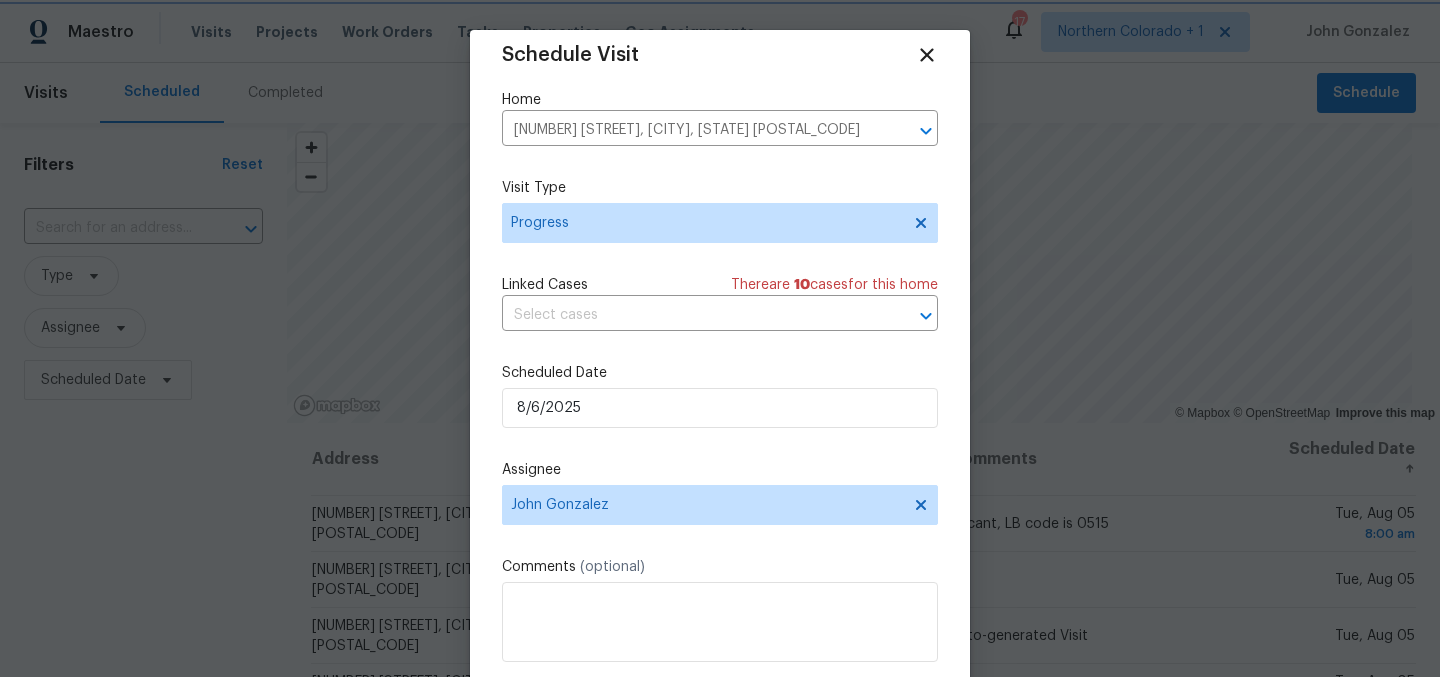 scroll, scrollTop: 36, scrollLeft: 0, axis: vertical 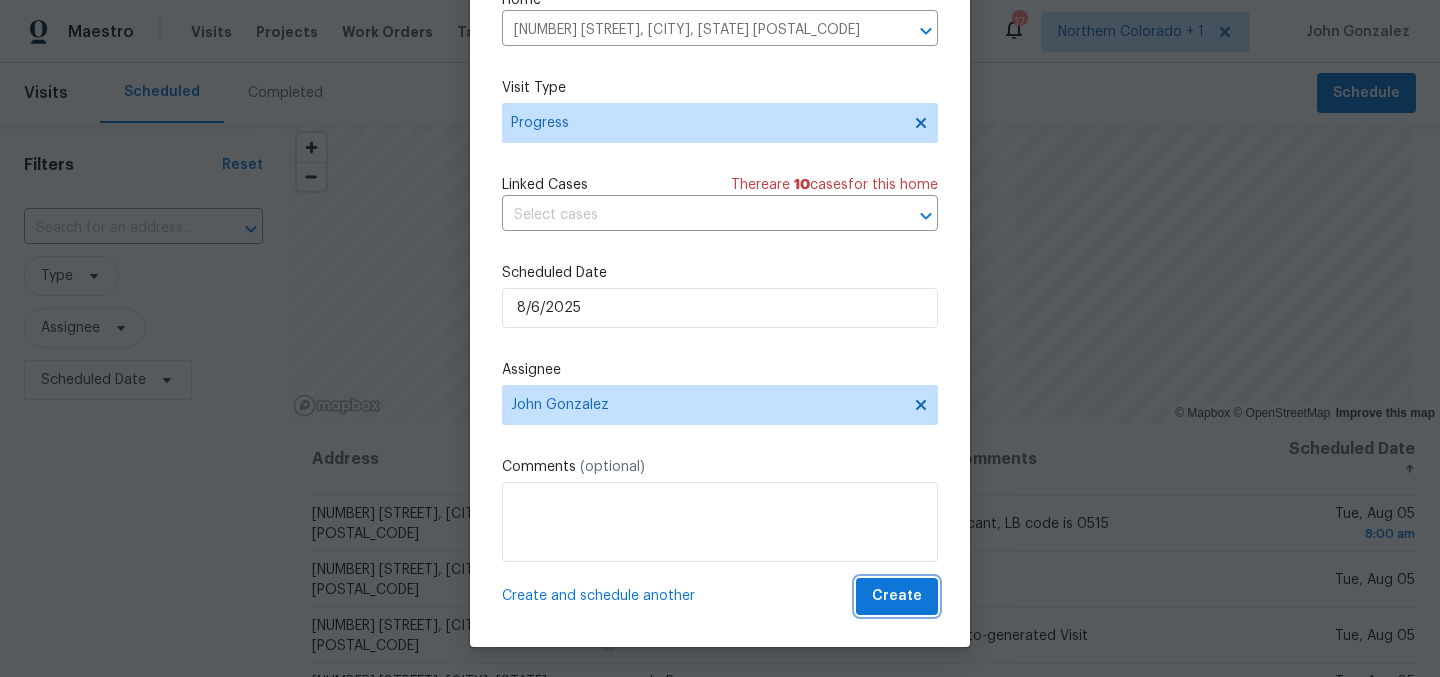 click on "Create" at bounding box center [897, 596] 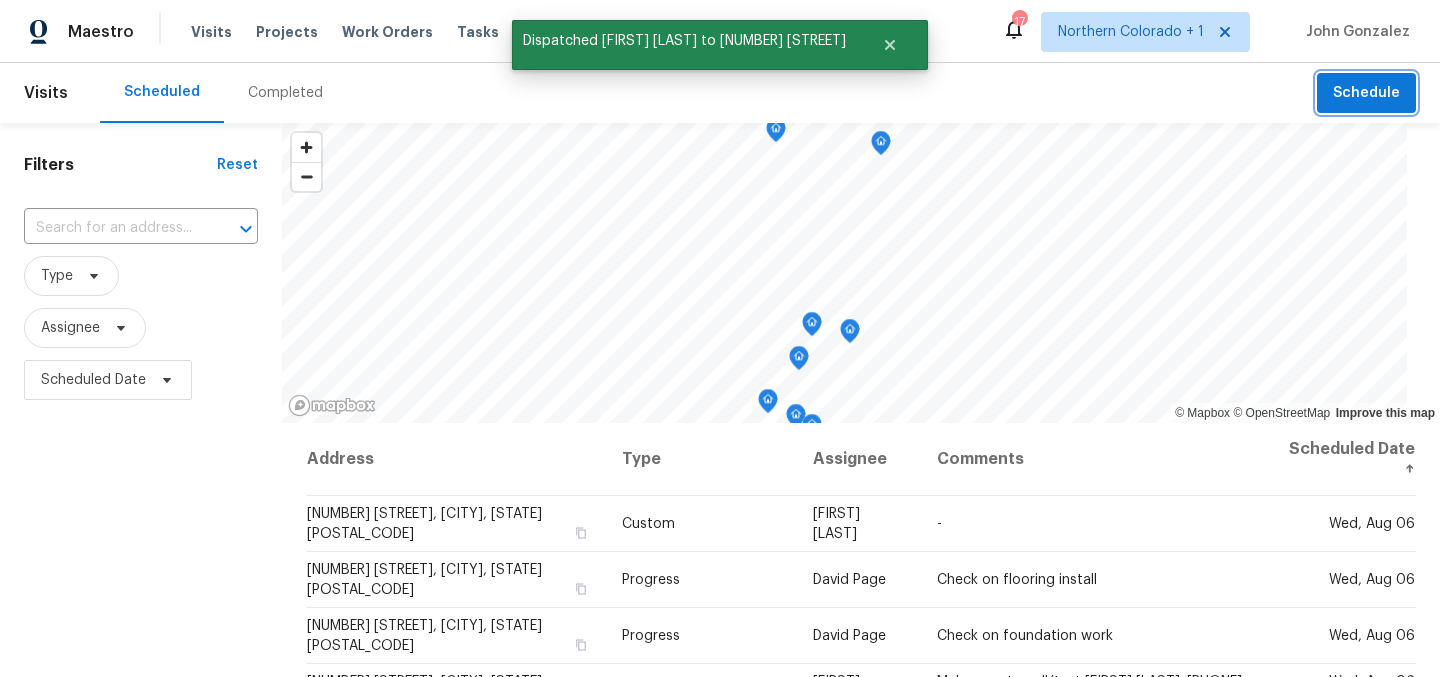 scroll, scrollTop: 0, scrollLeft: 0, axis: both 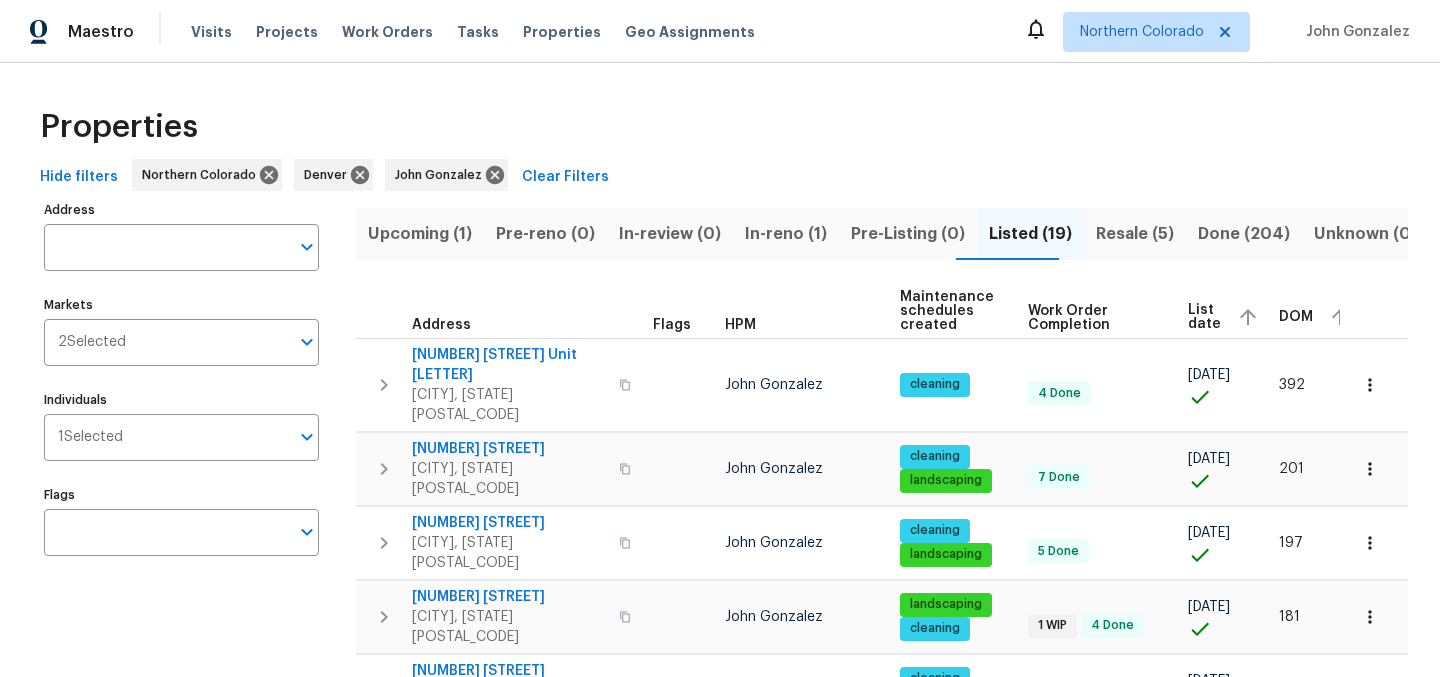 click on "Resale (5)" at bounding box center [1135, 234] 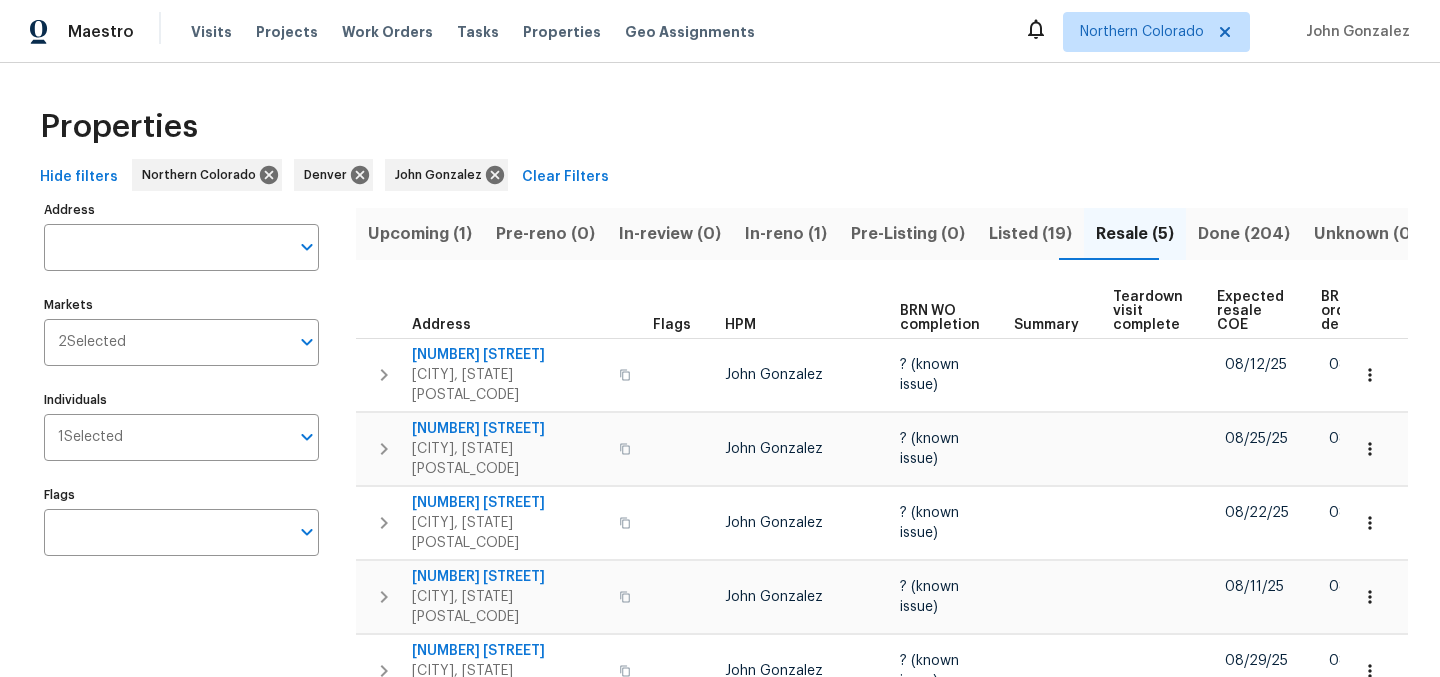 click on "Expected resale COE" at bounding box center [1252, 311] 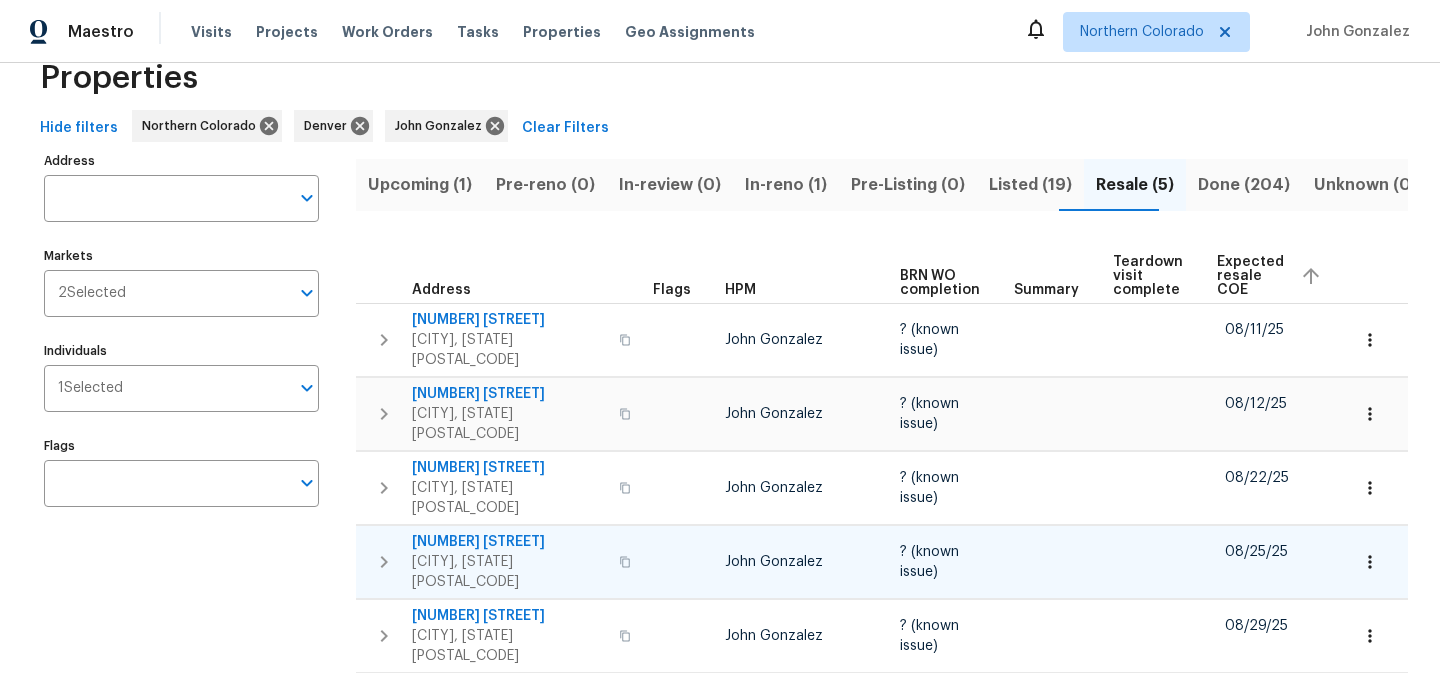 scroll, scrollTop: 115, scrollLeft: 0, axis: vertical 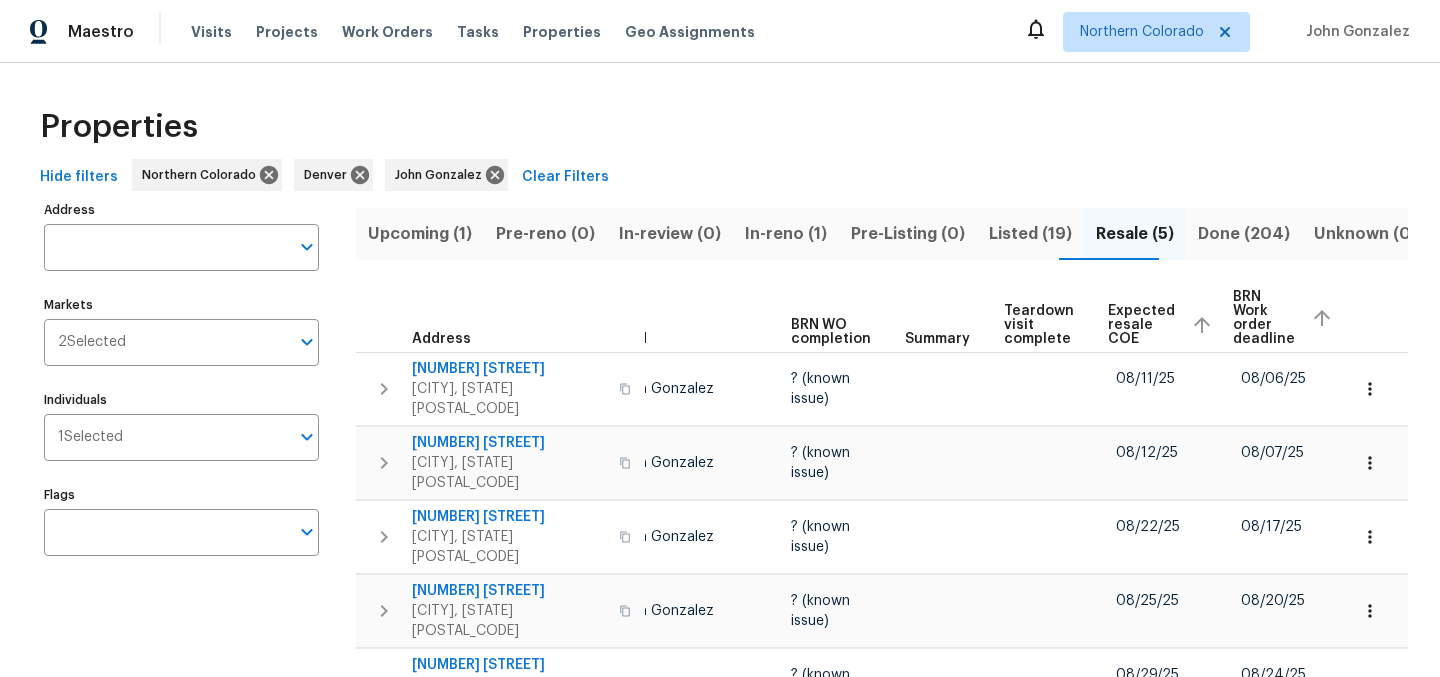 click on "Upcoming (1)" at bounding box center (420, 234) 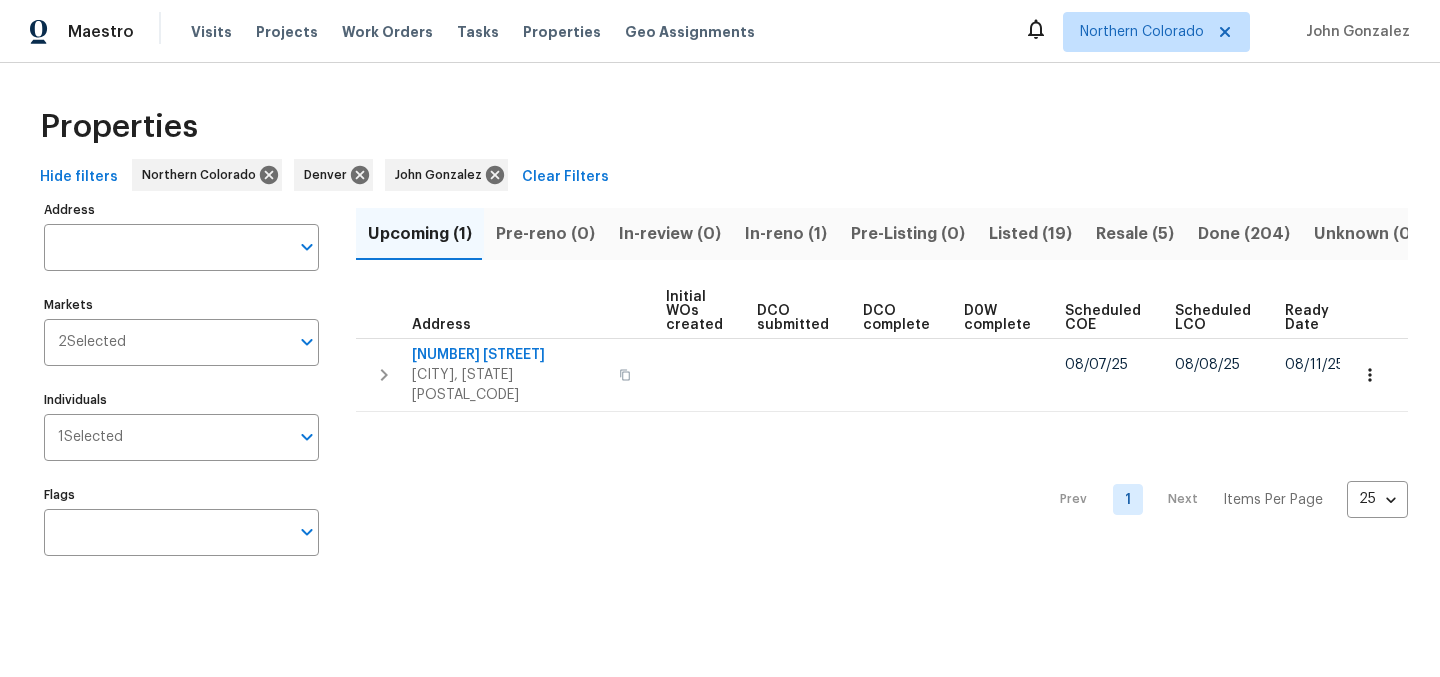 scroll, scrollTop: 0, scrollLeft: 0, axis: both 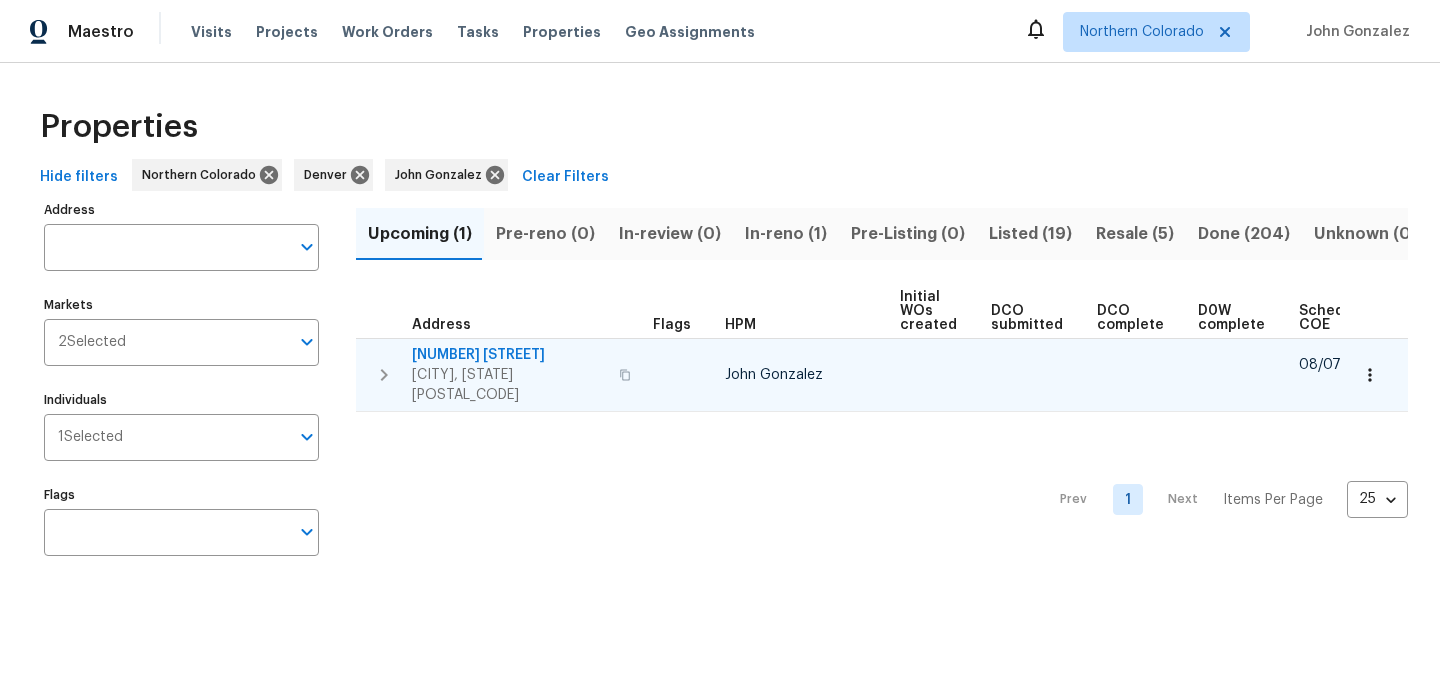 click on "3217 Birney Ct" at bounding box center (509, 355) 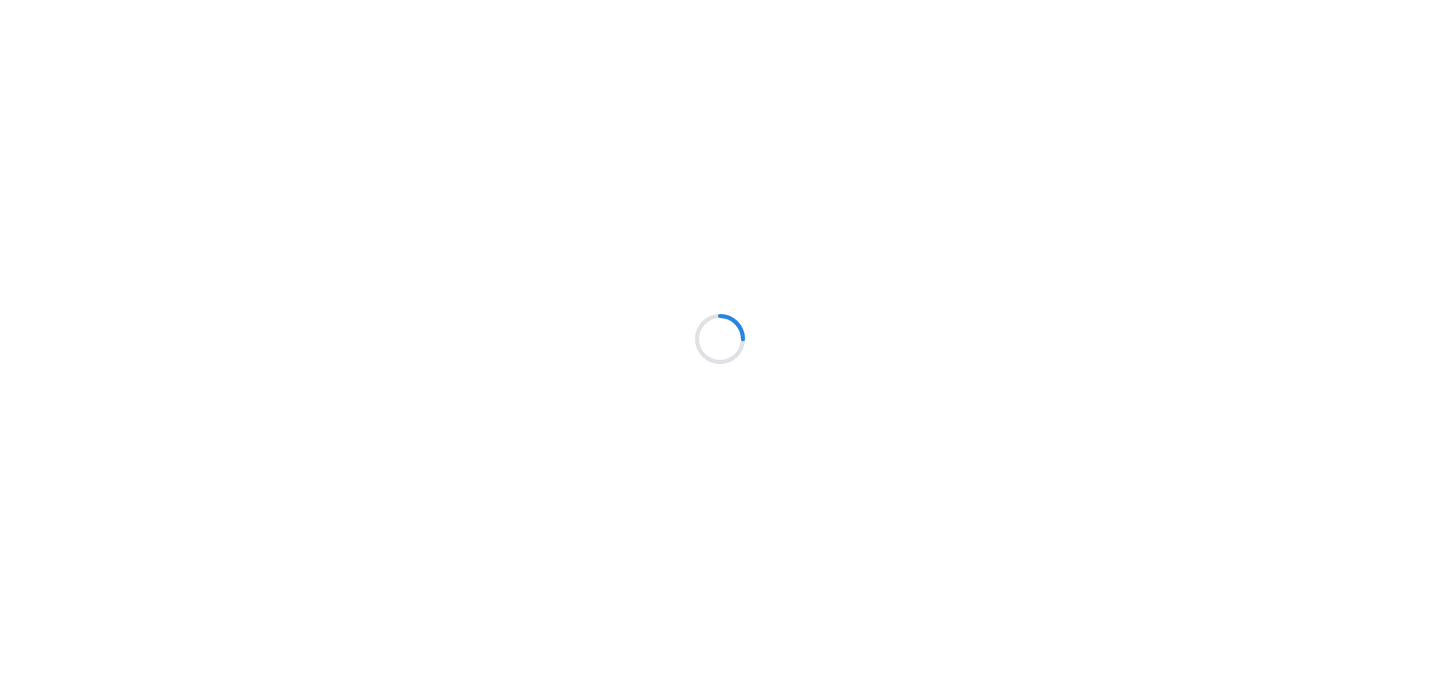 scroll, scrollTop: 0, scrollLeft: 0, axis: both 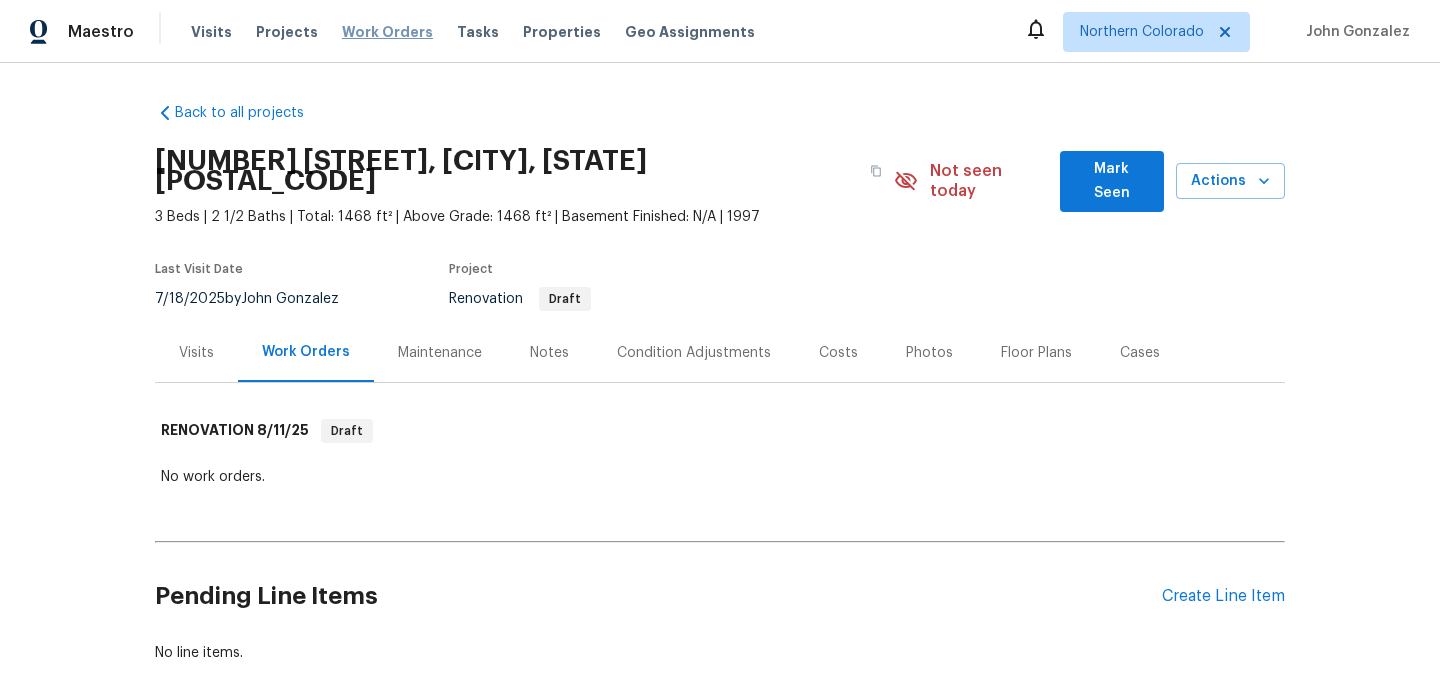 click on "Work Orders" at bounding box center (387, 32) 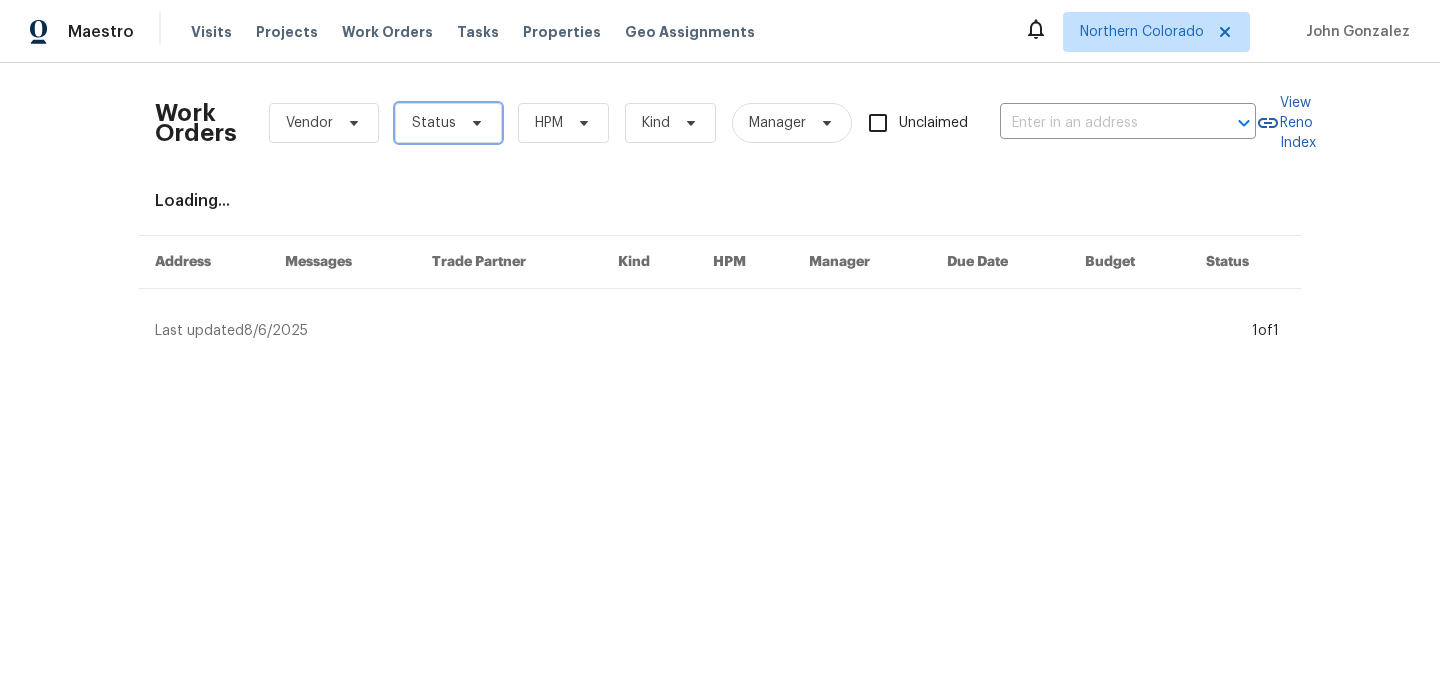 click on "Status" at bounding box center (434, 123) 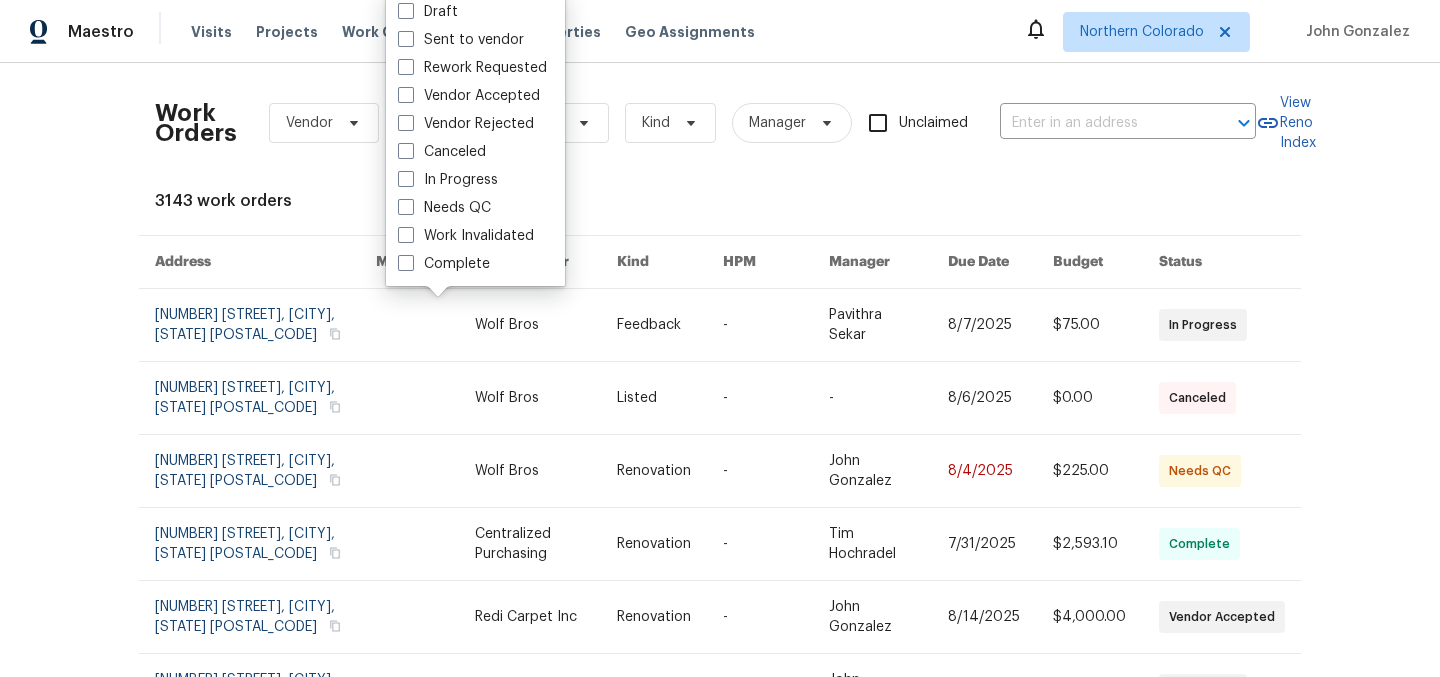 click on "Work Orders Vendor Status HPM Kind Manager Unclaimed ​" at bounding box center [705, 123] 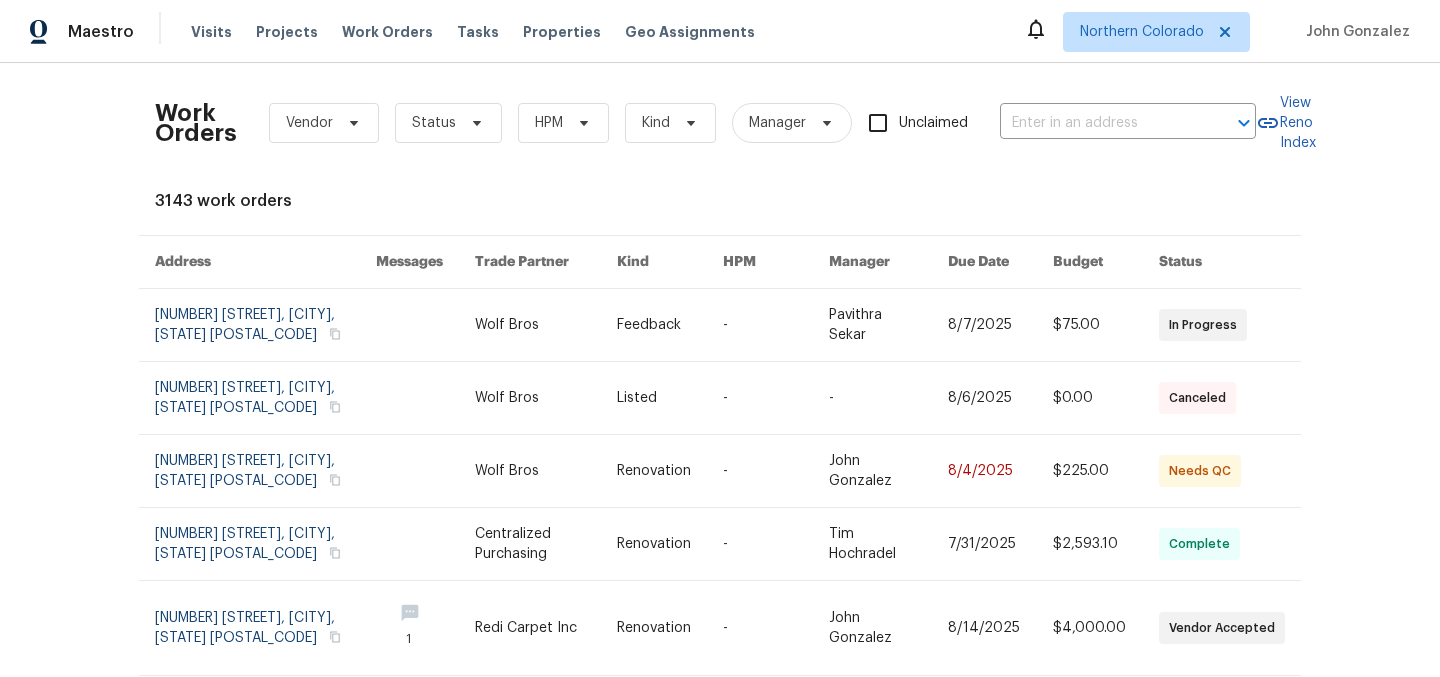 click on "Work Orders Vendor Status HPM Kind Manager Unclaimed ​ View Reno Index 3143 work orders Address Messages Trade Partner Kind HPM Manager Due Date Budget Status 5701 W 5th St, Greeley, CO   80634 Wolf Bros Feedback - Pavithra Sekar 8/7/2025 $75.00 In Progress 12682 Anhawa Ave, Longmont, CO   80503 Wolf Bros Listed - - 8/6/2025 $0.00 Canceled 2102 79th Ave, Greeley, CO   80634 Wolf Bros Renovation - John Gonzalez 8/4/2025 $225.00 Needs QC 2102 79th Ave, Greeley, CO   80634 Centralized Purchasing Renovation - Tim Hochradel 7/31/2025 $2,593.10 Complete 2102 79th Ave, Greeley, CO   80634 1 Redi Carpet Inc Renovation - John Gonzalez 8/14/2025 $4,000.00 Vendor Accepted 2102 79th Ave, Greeley, CO   80634 Wolf Bros Renovation - John Gonzalez 8/20/2025 $16,760.95 In Progress 385 32nd St, Boulder, CO   80305 Teamworks Mechanical LLC Feedback John Gonzalez Blessida Angeline M 7/30/2025 $0.00 Canceled 2648 Cutter Dr, Severance, CO   80524 1 Wolf Bros Listed - - 7/28/2025 $425.00 Complete   80550 2 Listed - - 8/5/2025   -" at bounding box center [720, 608] 